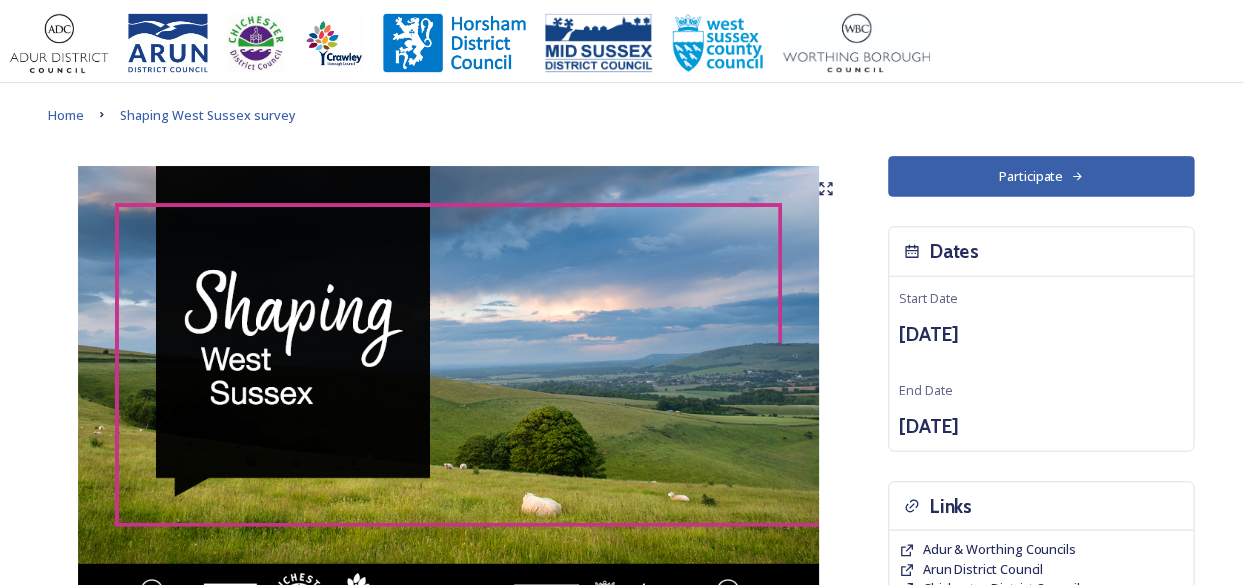 scroll, scrollTop: 0, scrollLeft: 0, axis: both 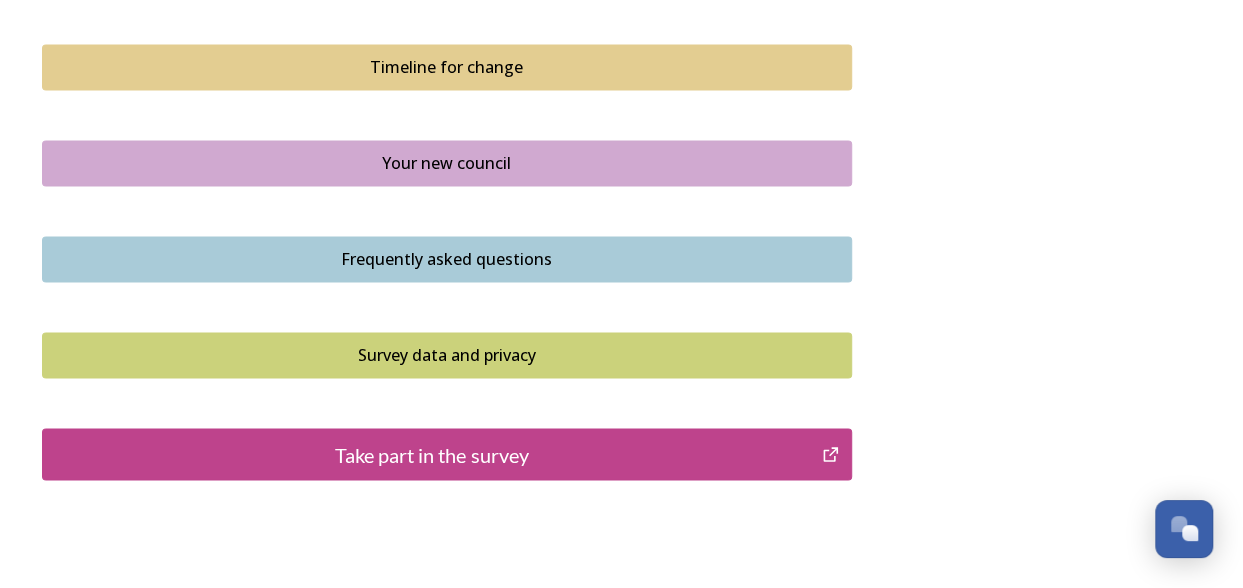 click on "Take part in the survey" at bounding box center (432, 454) 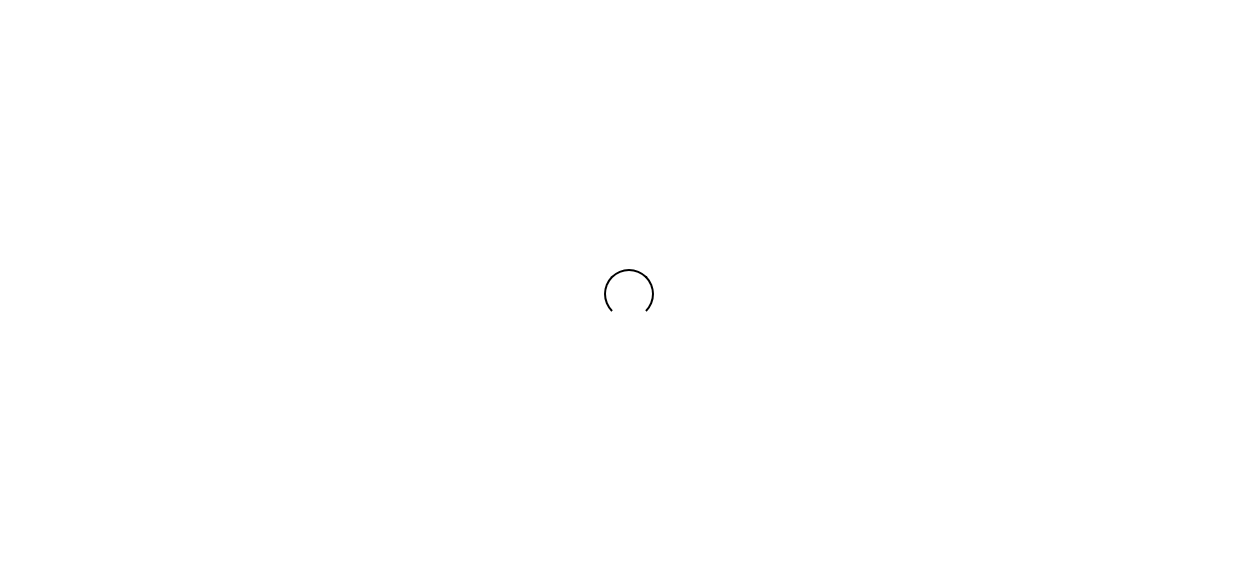 scroll, scrollTop: 0, scrollLeft: 0, axis: both 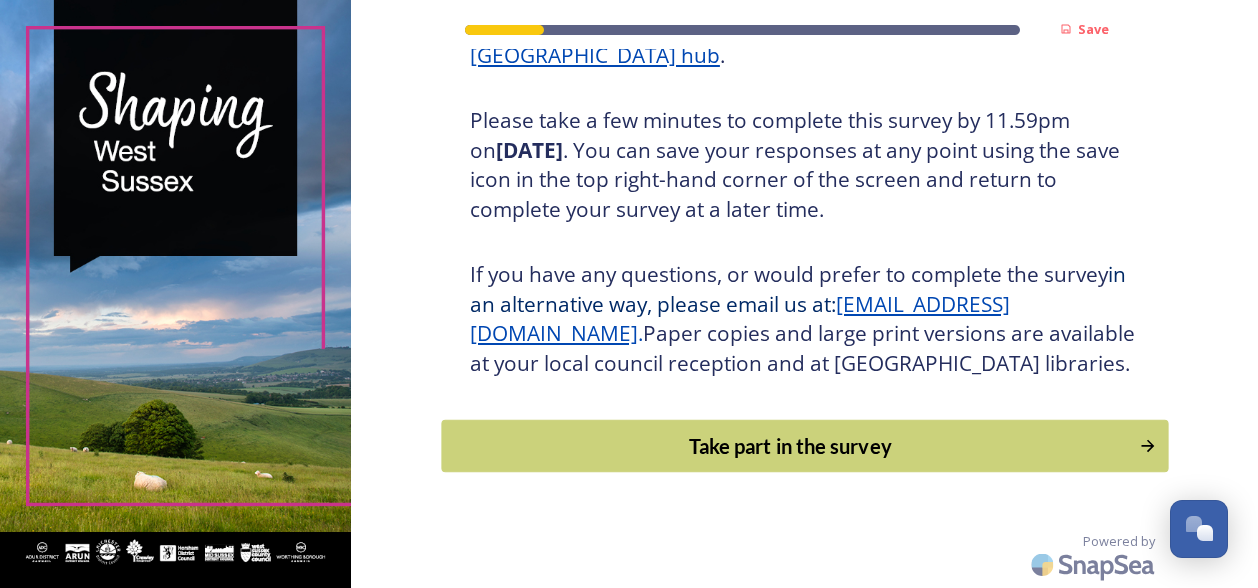 click on "Take part in the survey" at bounding box center [790, 446] 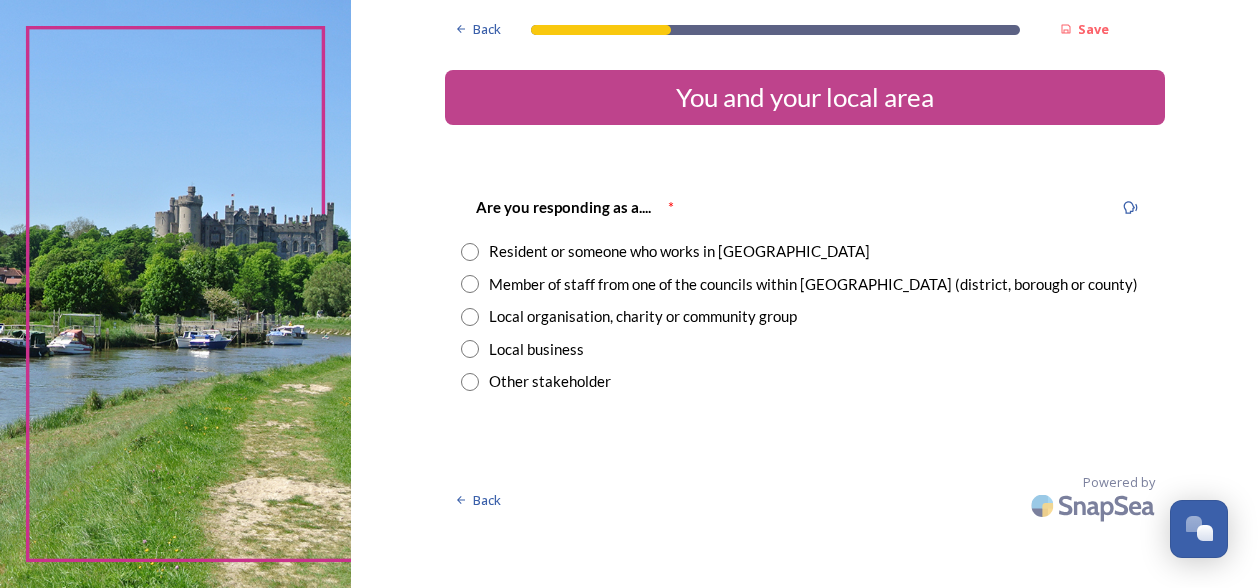 click at bounding box center (470, 284) 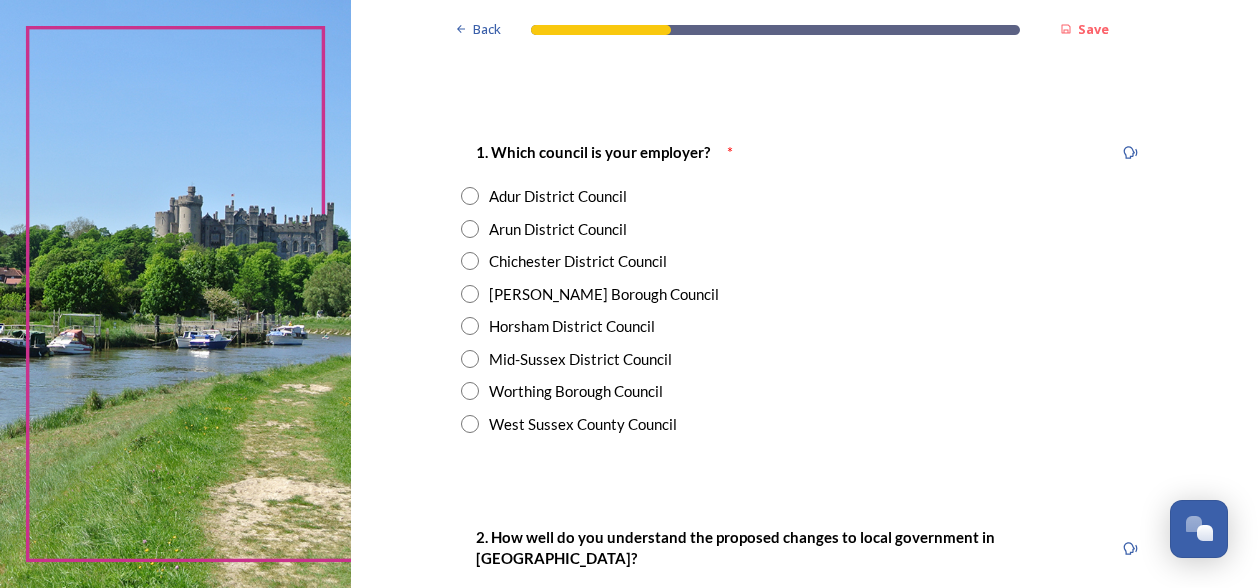 scroll, scrollTop: 365, scrollLeft: 0, axis: vertical 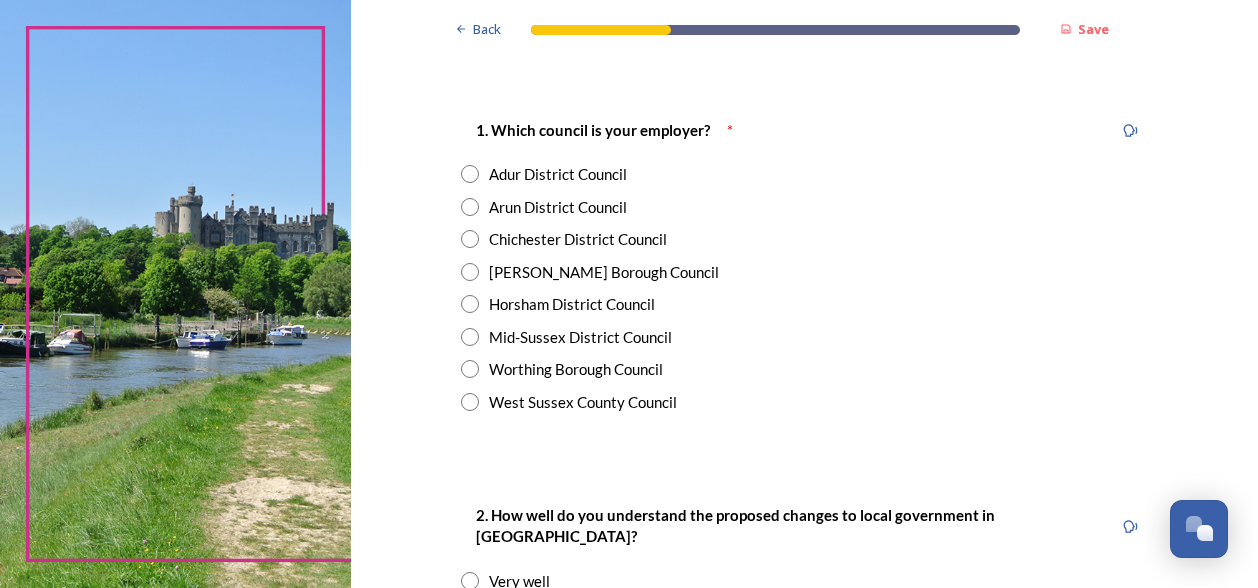 click at bounding box center (470, 402) 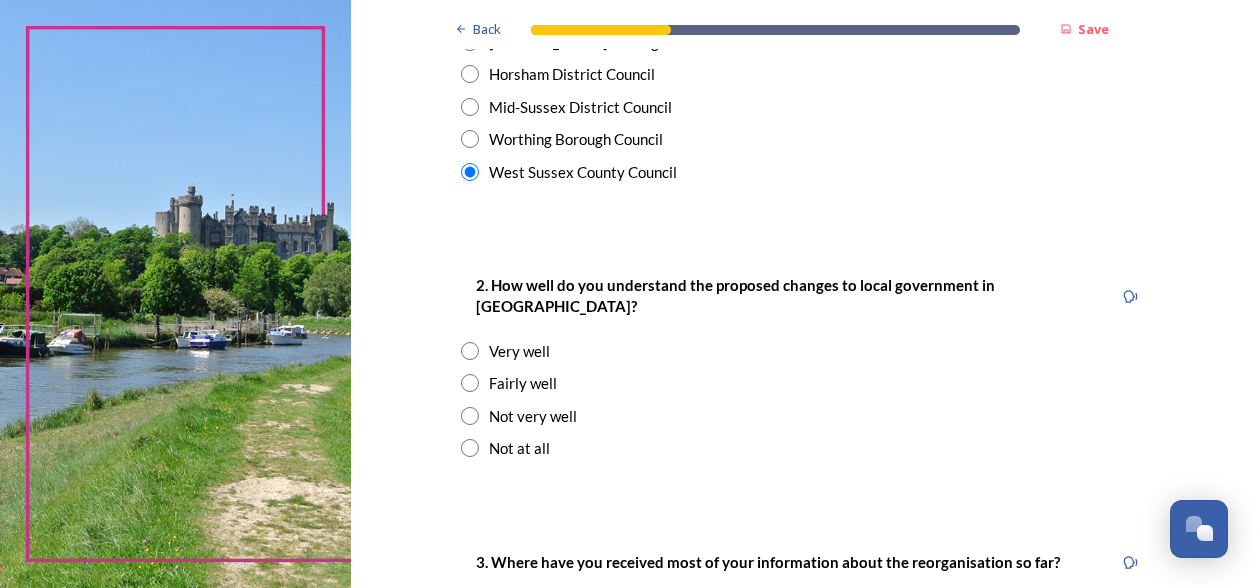 scroll, scrollTop: 662, scrollLeft: 0, axis: vertical 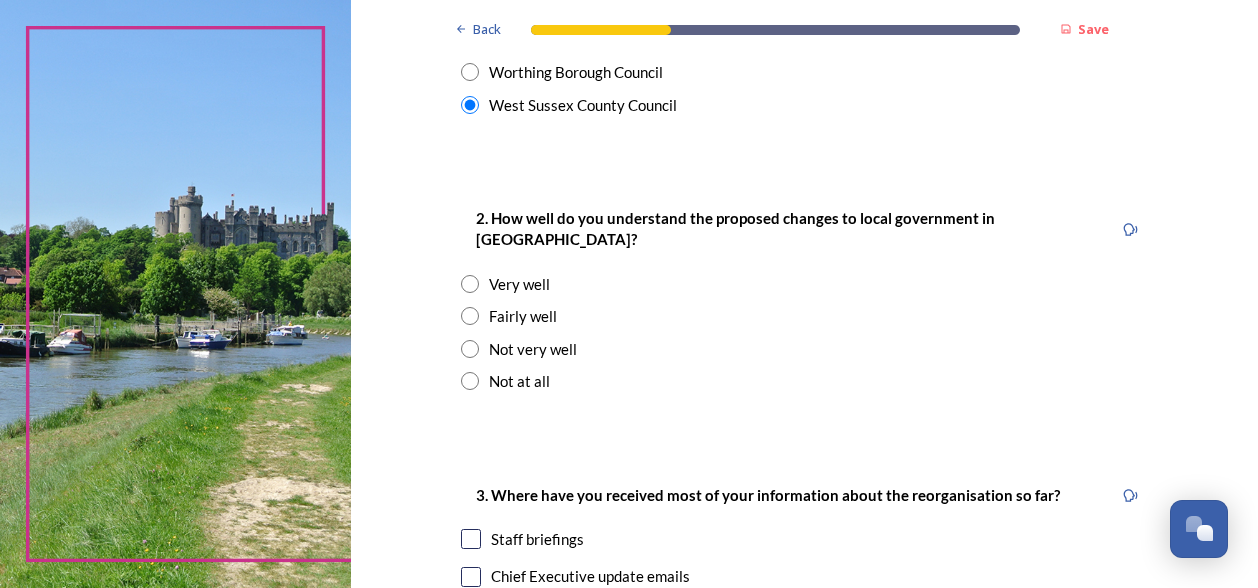 click at bounding box center [470, 316] 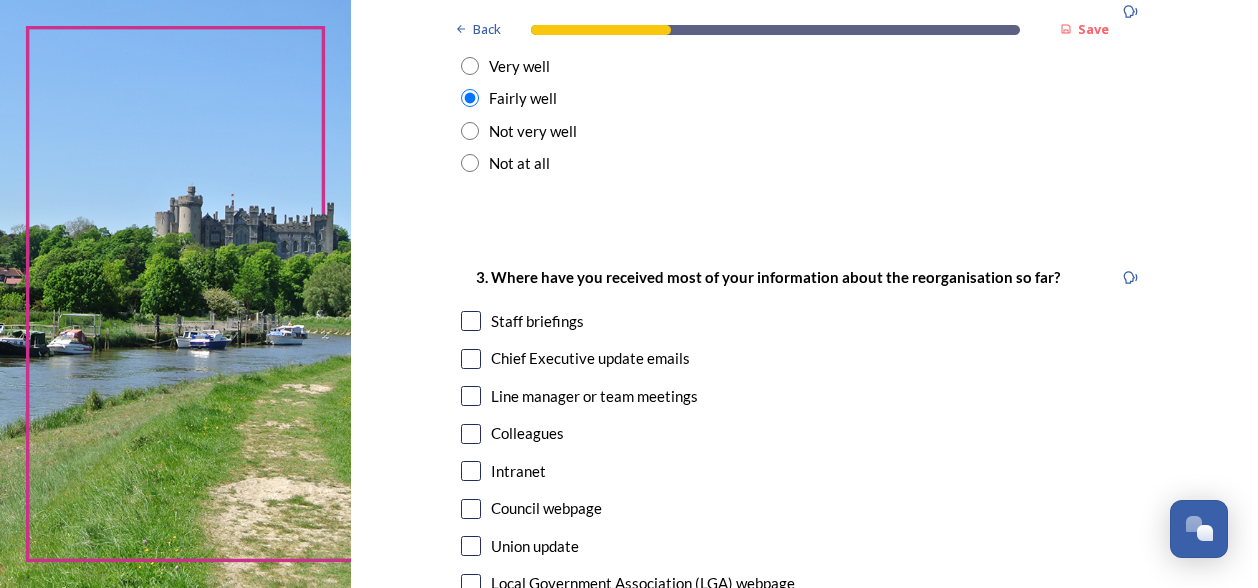 scroll, scrollTop: 885, scrollLeft: 0, axis: vertical 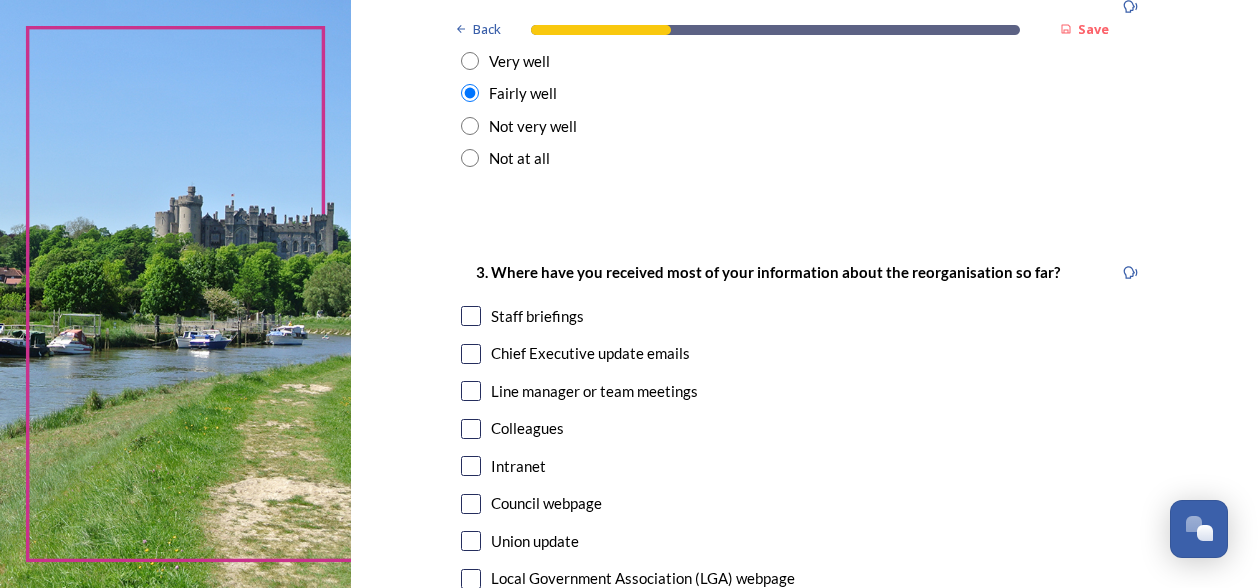 click at bounding box center [471, 354] 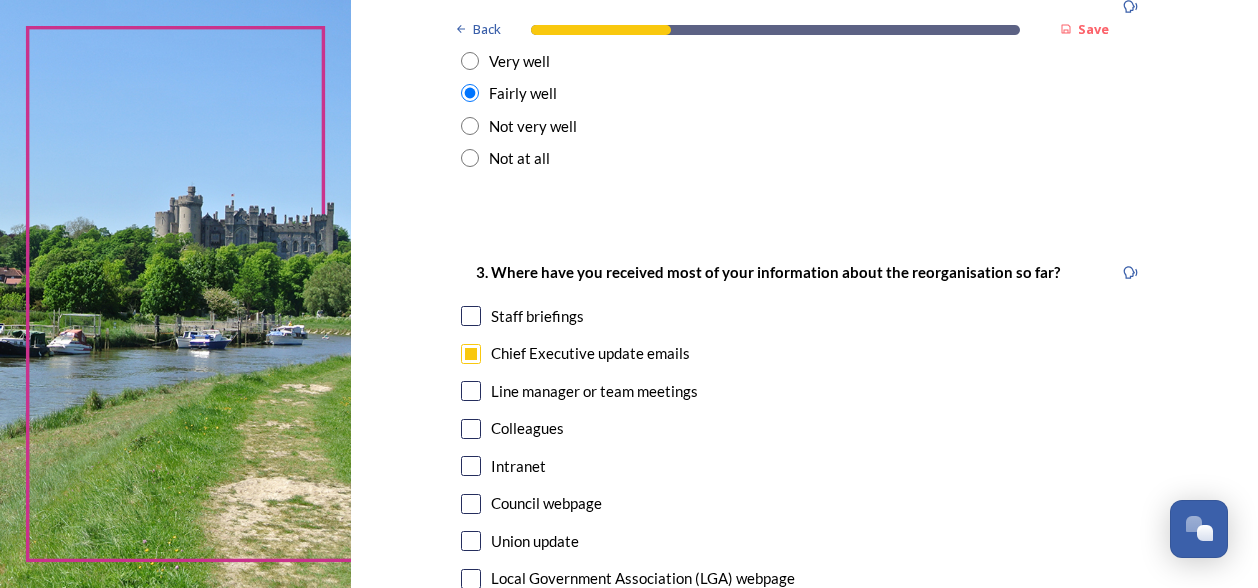 click at bounding box center (471, 316) 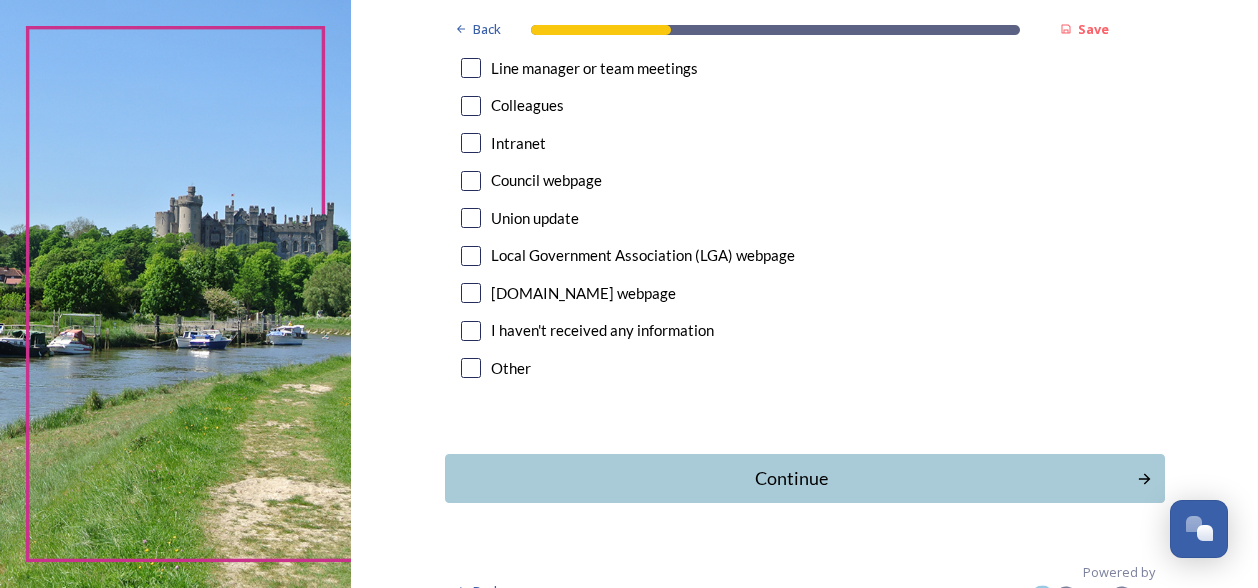scroll, scrollTop: 1217, scrollLeft: 0, axis: vertical 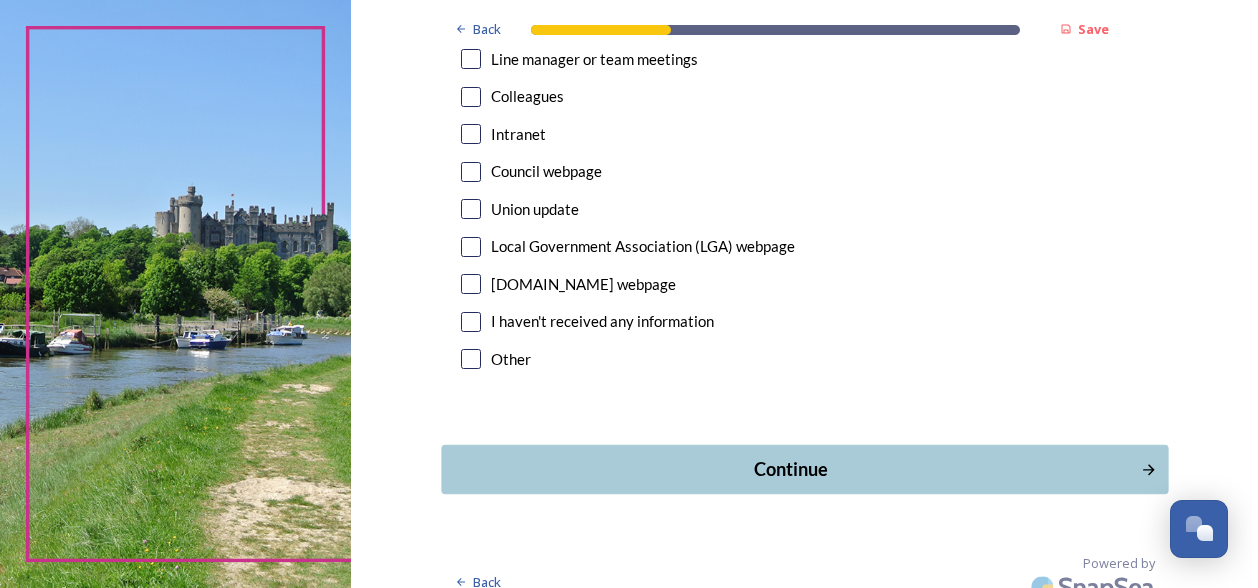 click on "Continue" at bounding box center [790, 469] 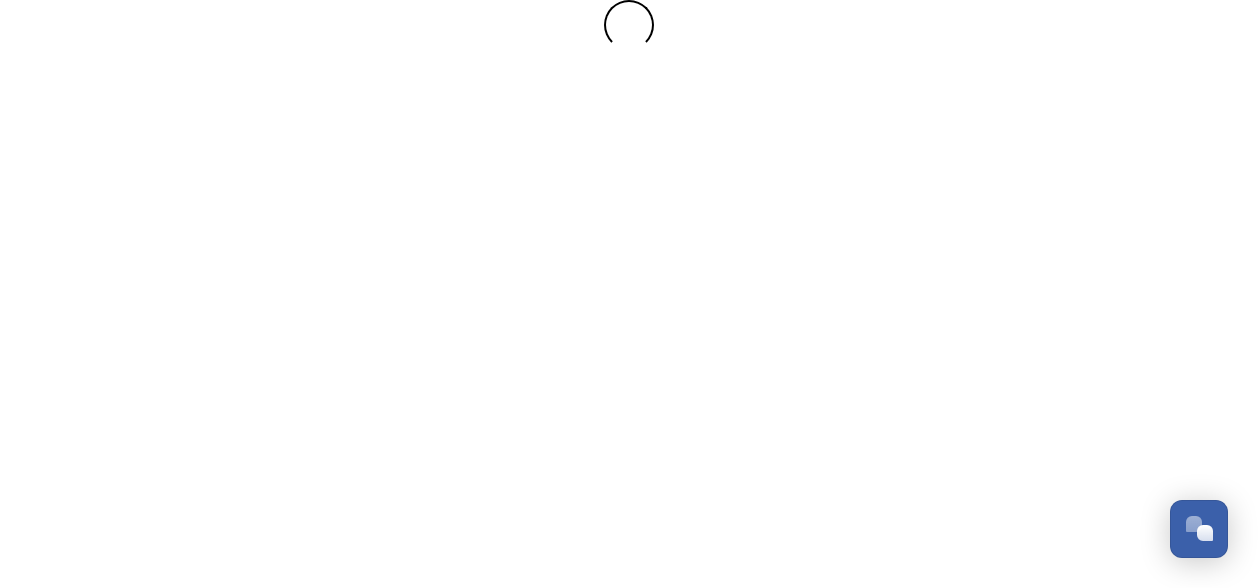 scroll, scrollTop: 0, scrollLeft: 0, axis: both 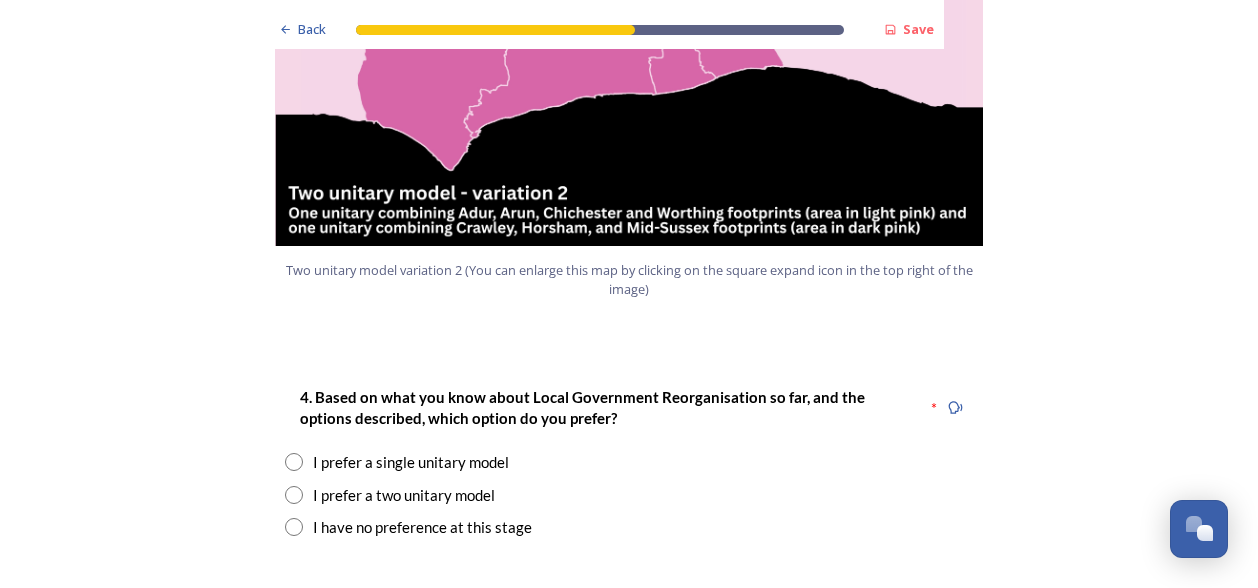 click at bounding box center (294, 527) 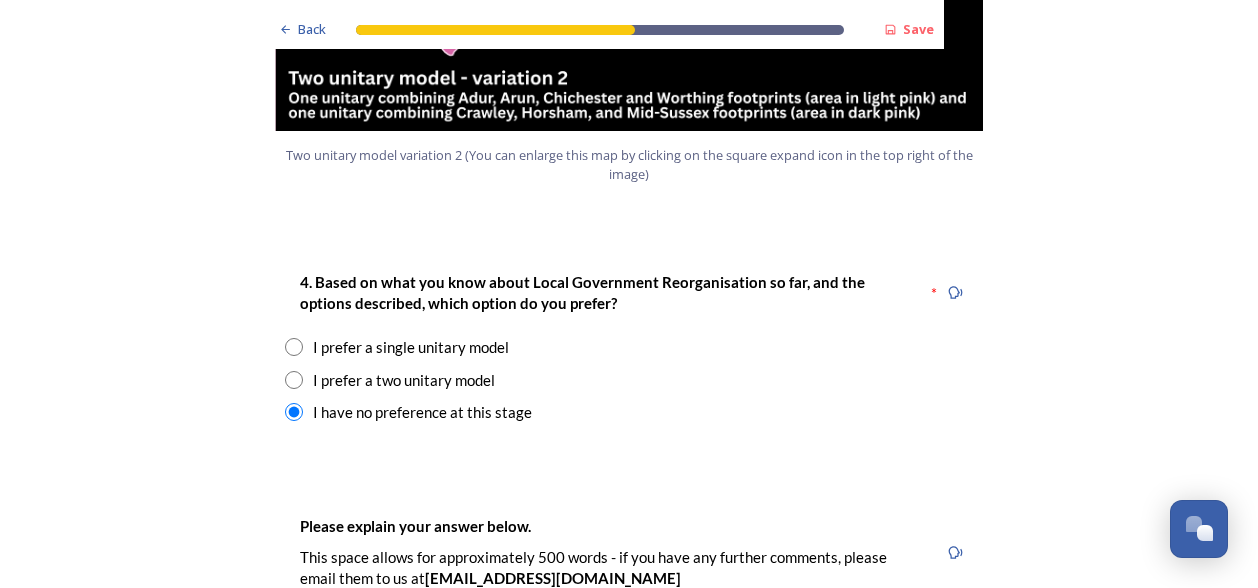 scroll, scrollTop: 2544, scrollLeft: 0, axis: vertical 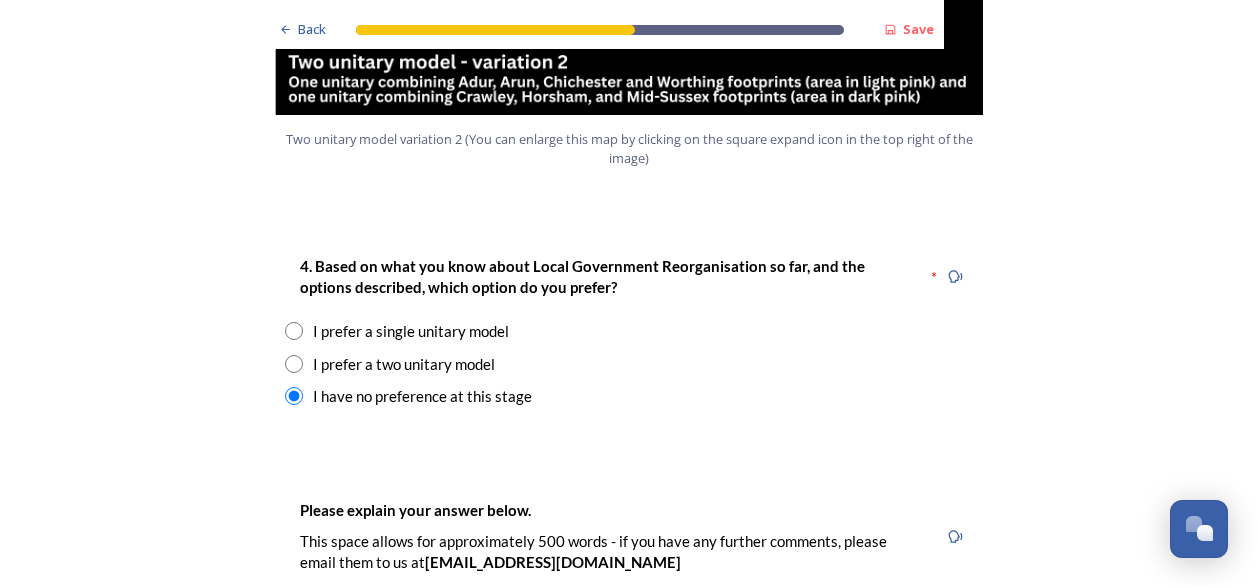 click at bounding box center (294, 331) 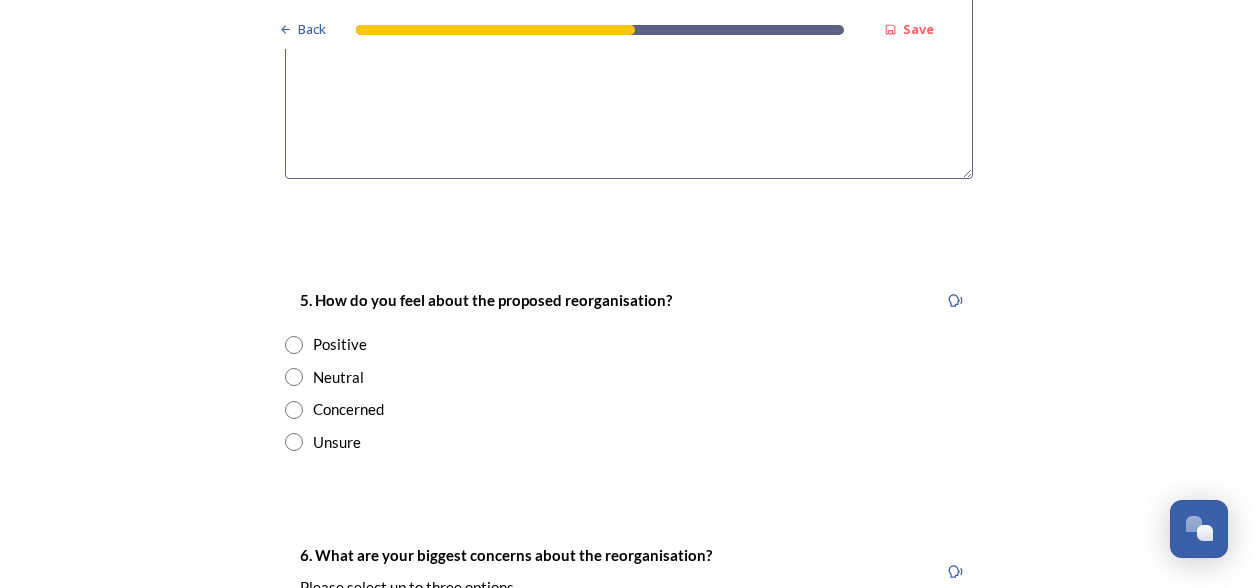 scroll, scrollTop: 3207, scrollLeft: 0, axis: vertical 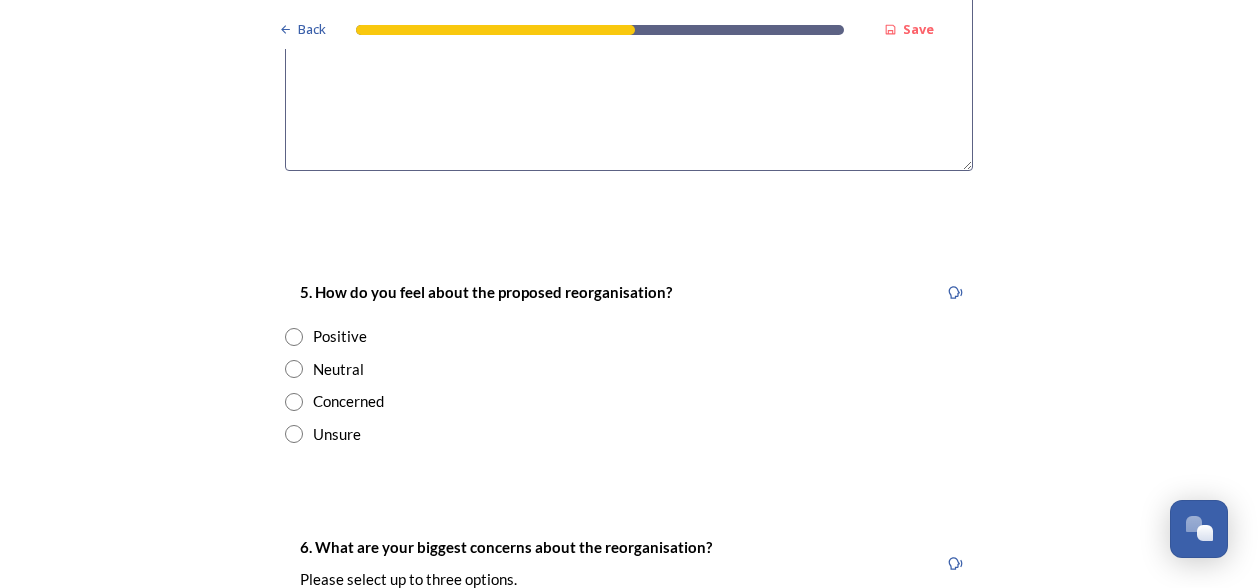 click at bounding box center (294, 369) 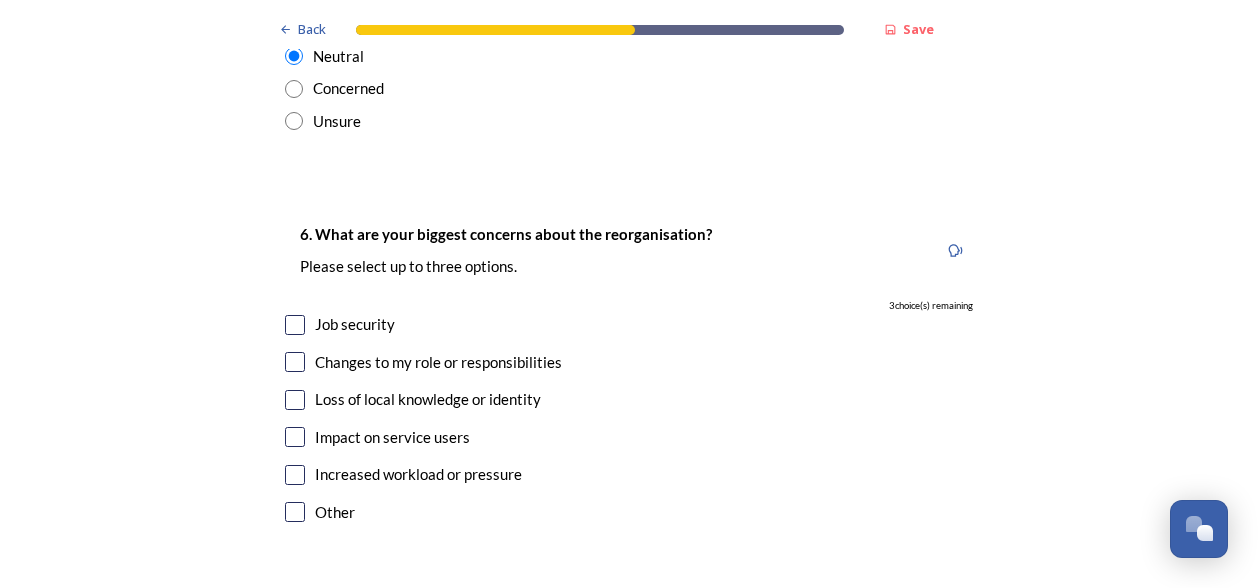 scroll, scrollTop: 3528, scrollLeft: 0, axis: vertical 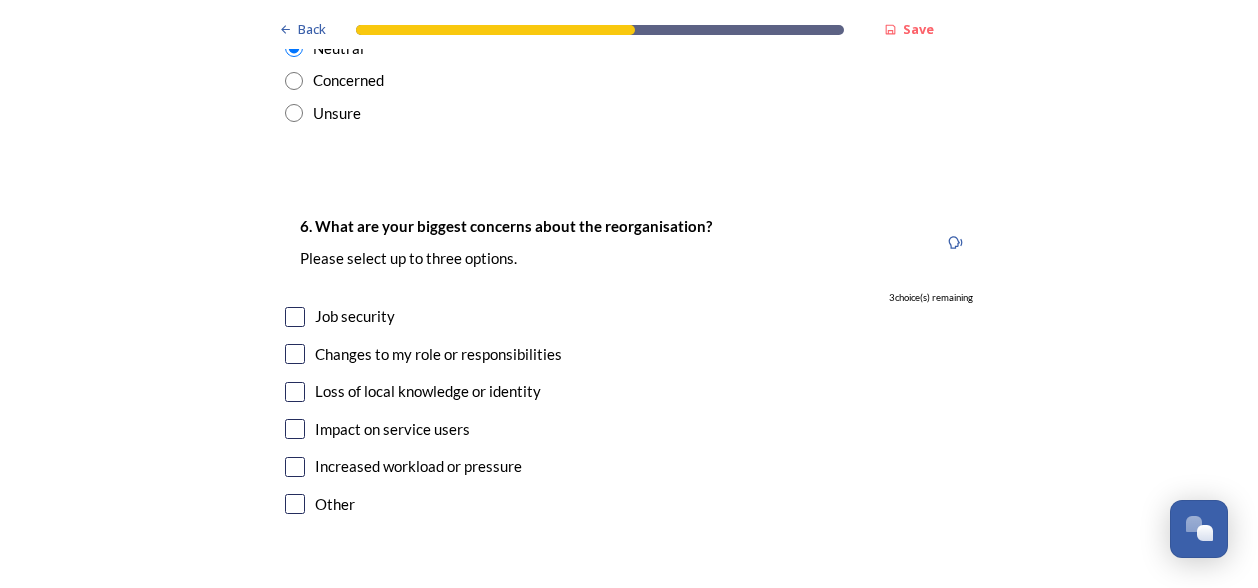 click at bounding box center [295, 354] 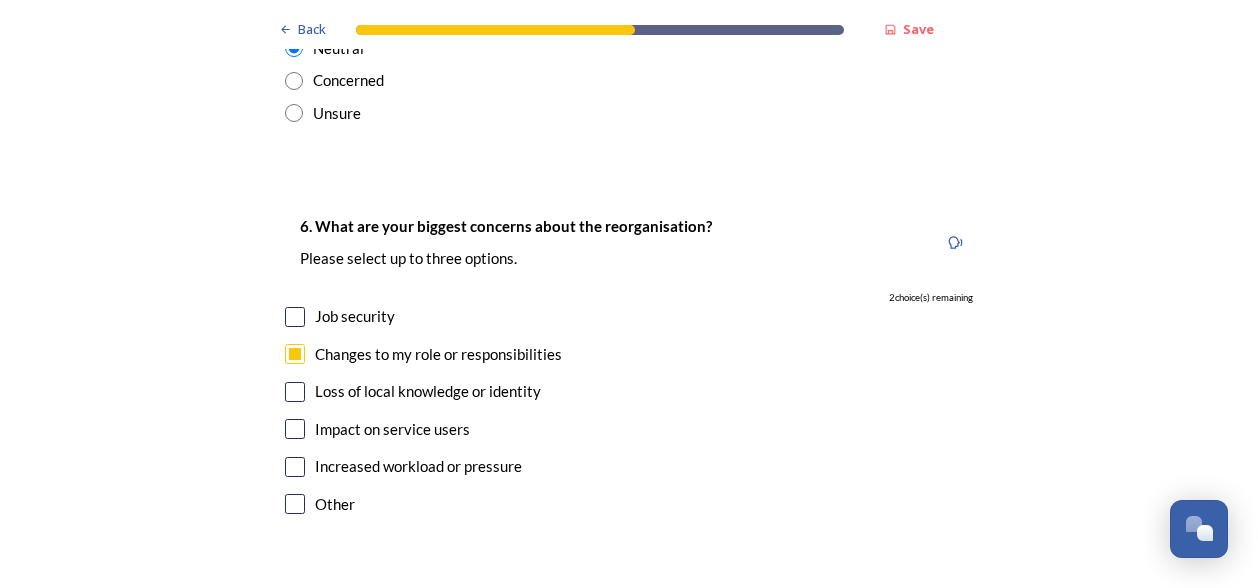 click at bounding box center (295, 317) 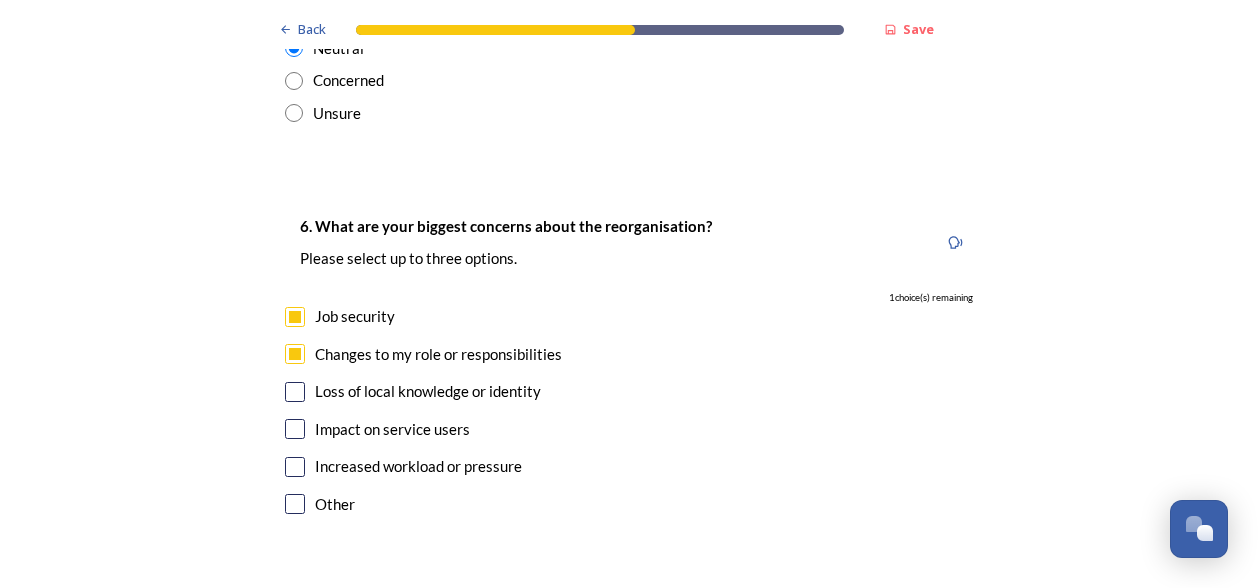 click at bounding box center (295, 429) 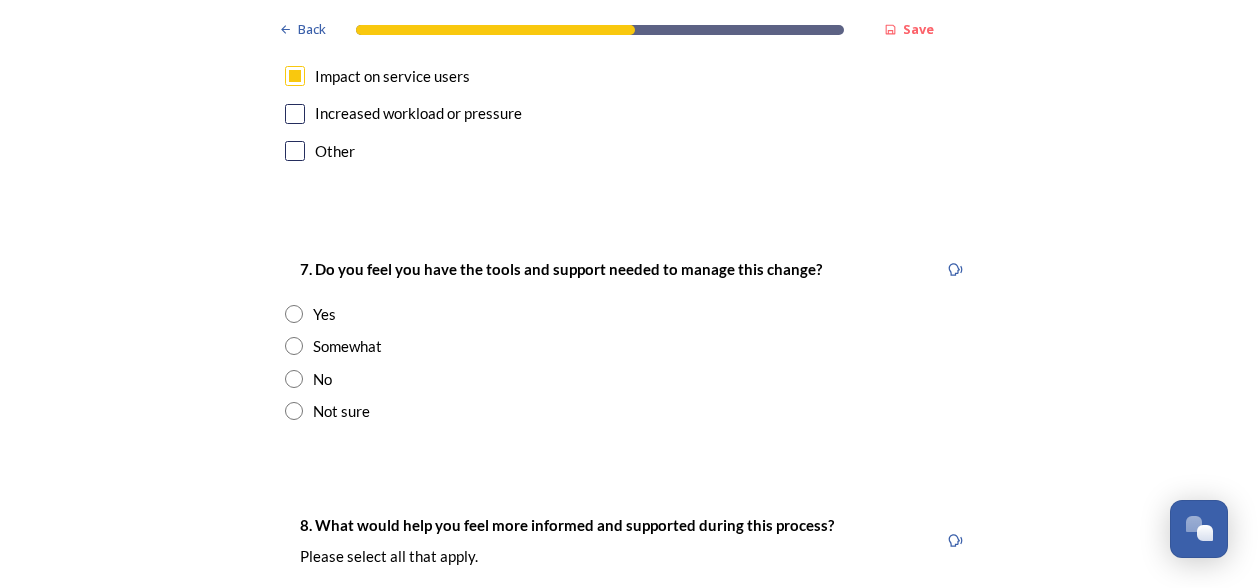 scroll, scrollTop: 3929, scrollLeft: 0, axis: vertical 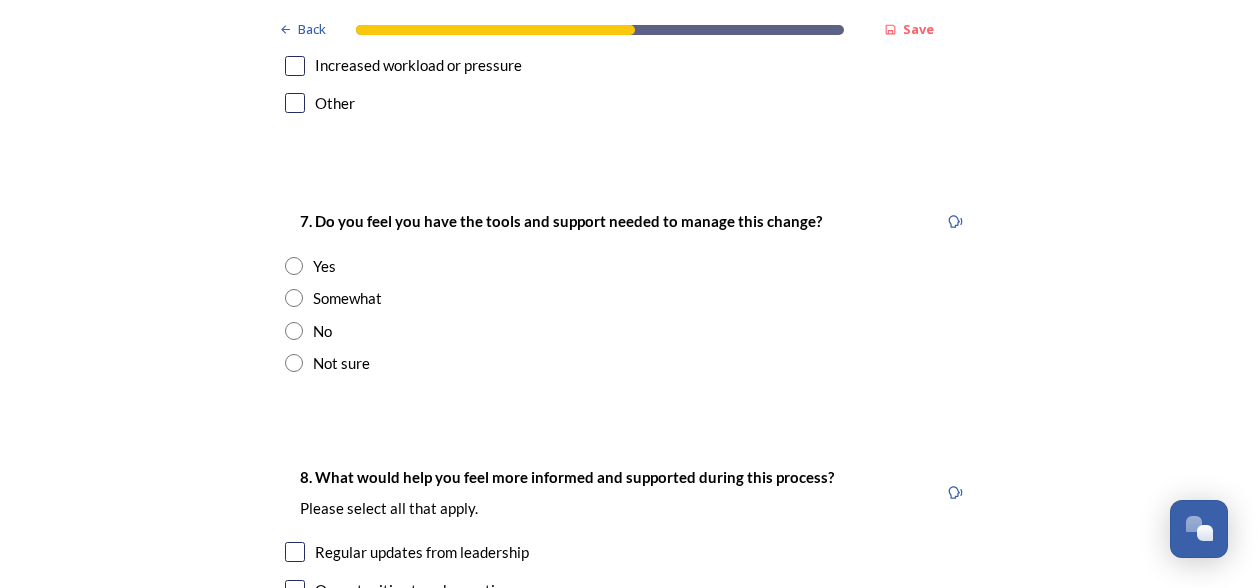 click at bounding box center [294, 298] 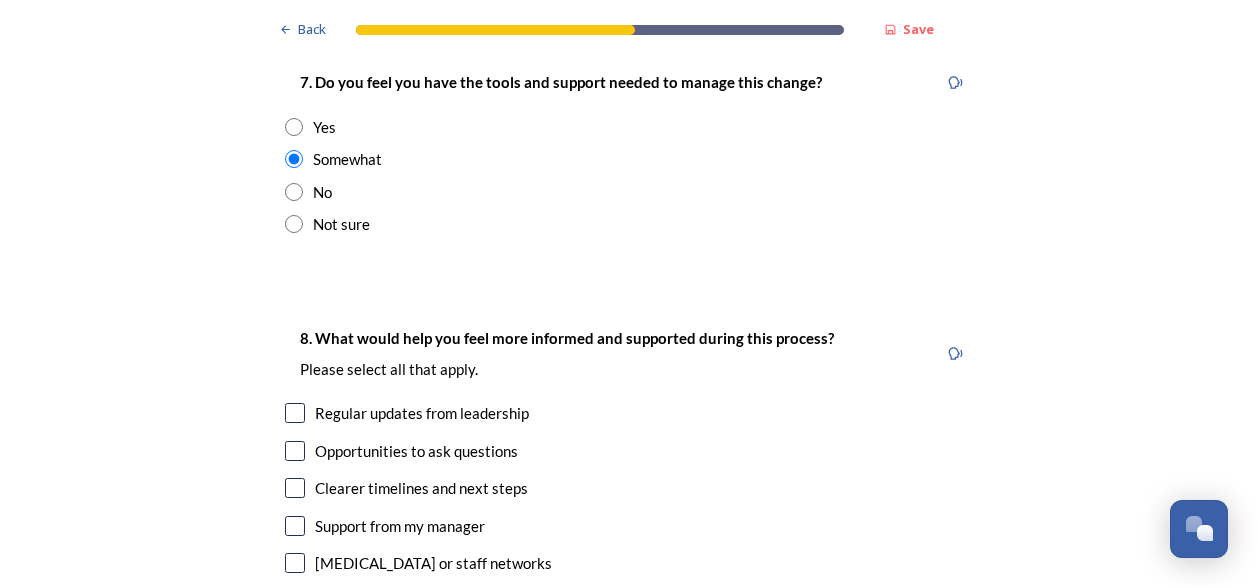 scroll, scrollTop: 4123, scrollLeft: 0, axis: vertical 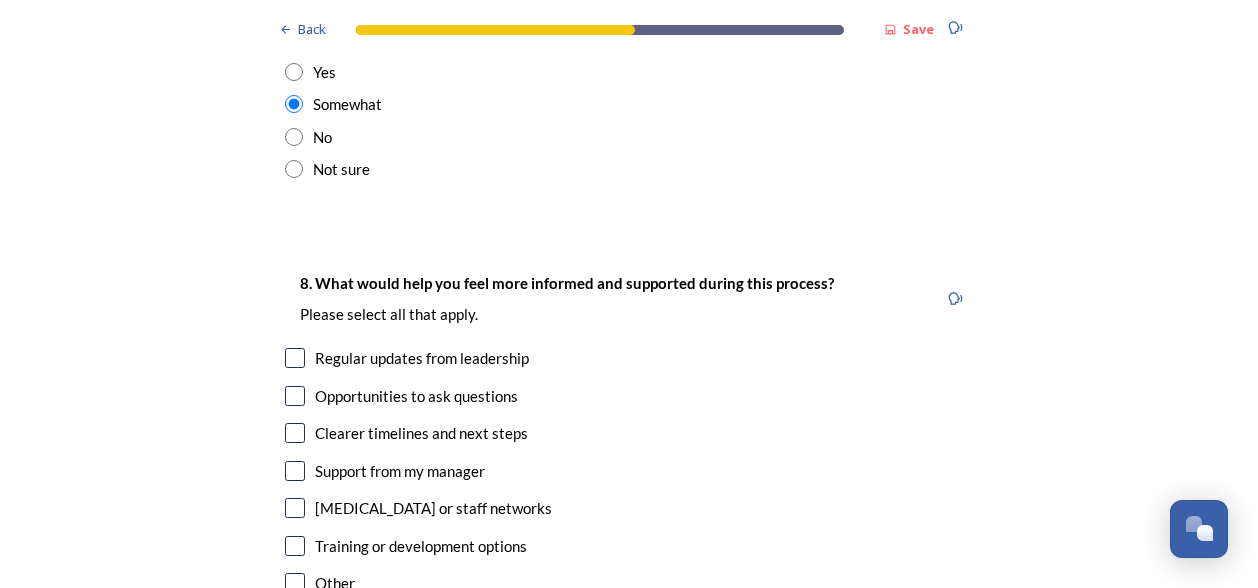 click at bounding box center (295, 433) 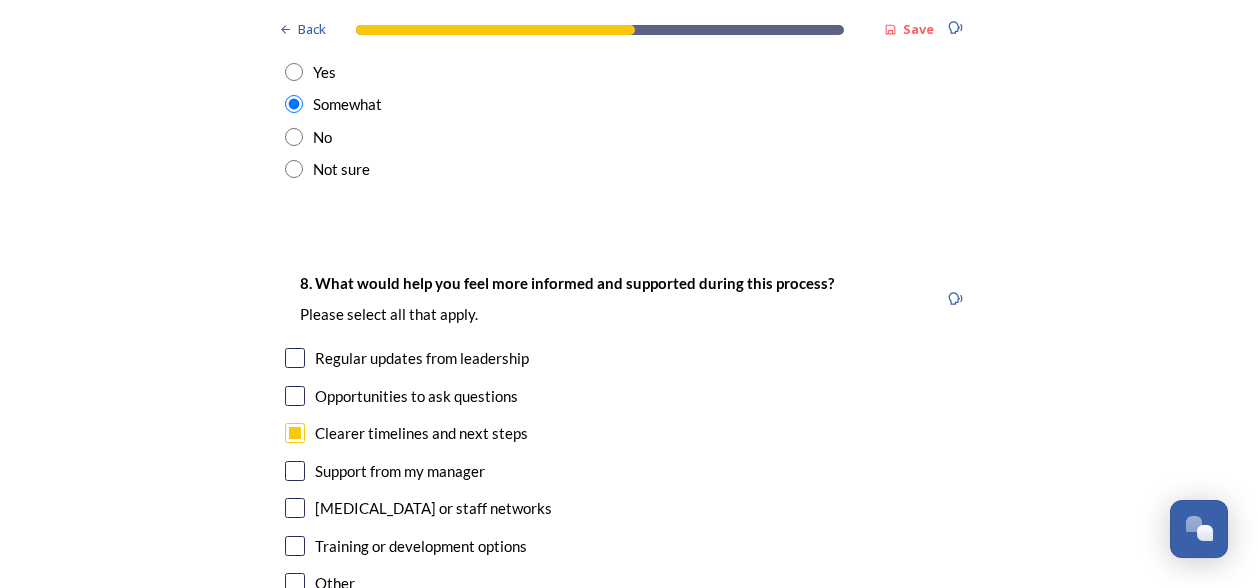 click at bounding box center (295, 358) 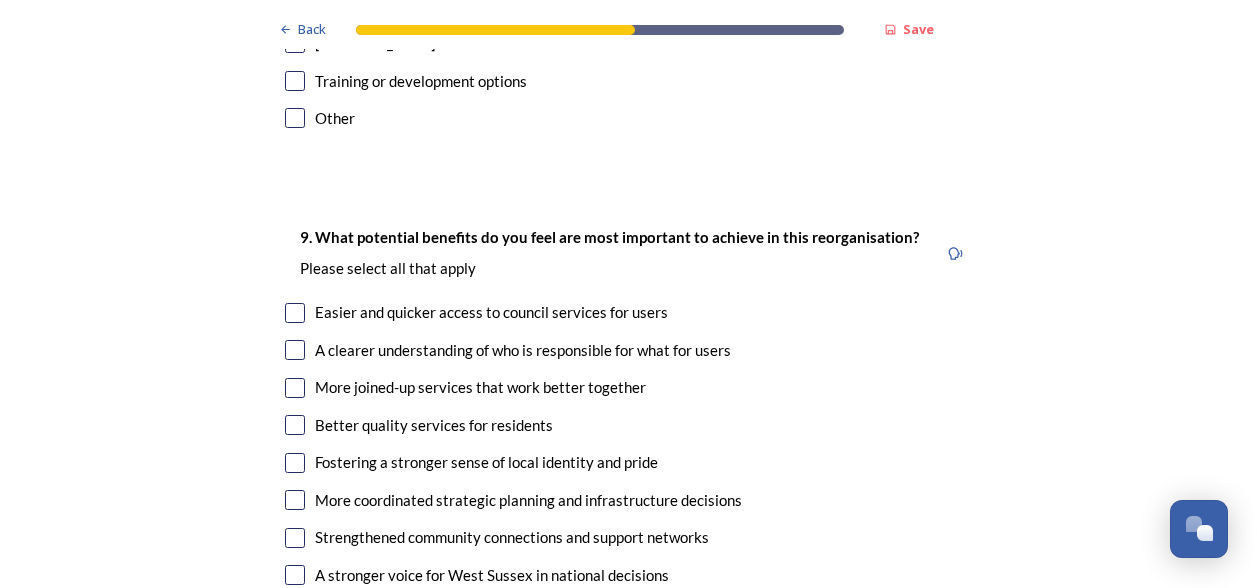 scroll, scrollTop: 4627, scrollLeft: 0, axis: vertical 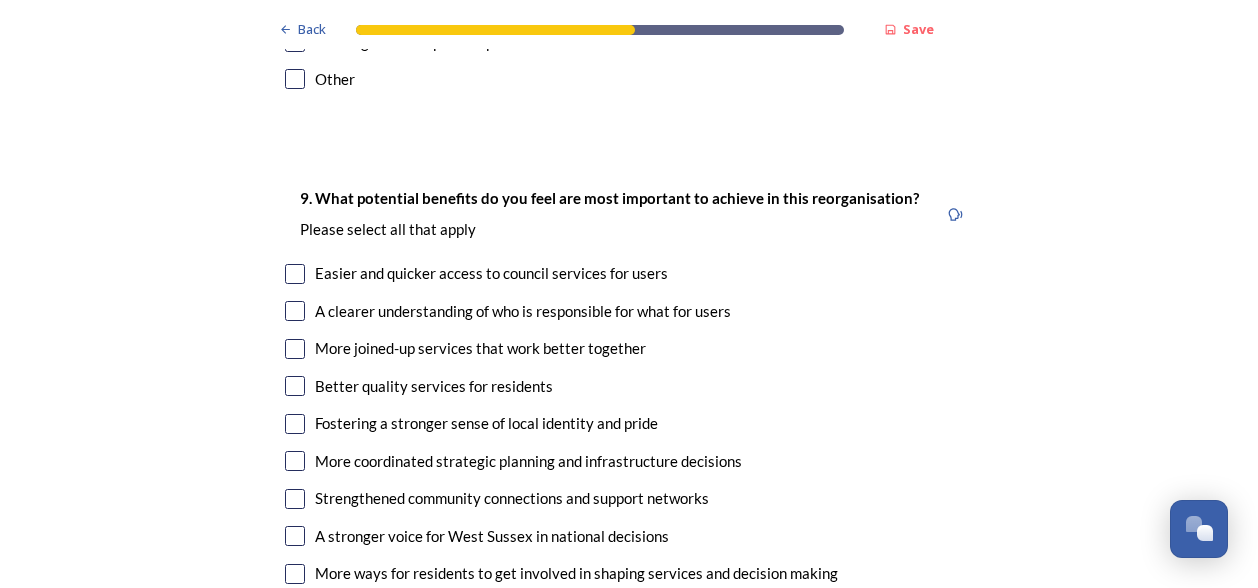 click at bounding box center (295, 274) 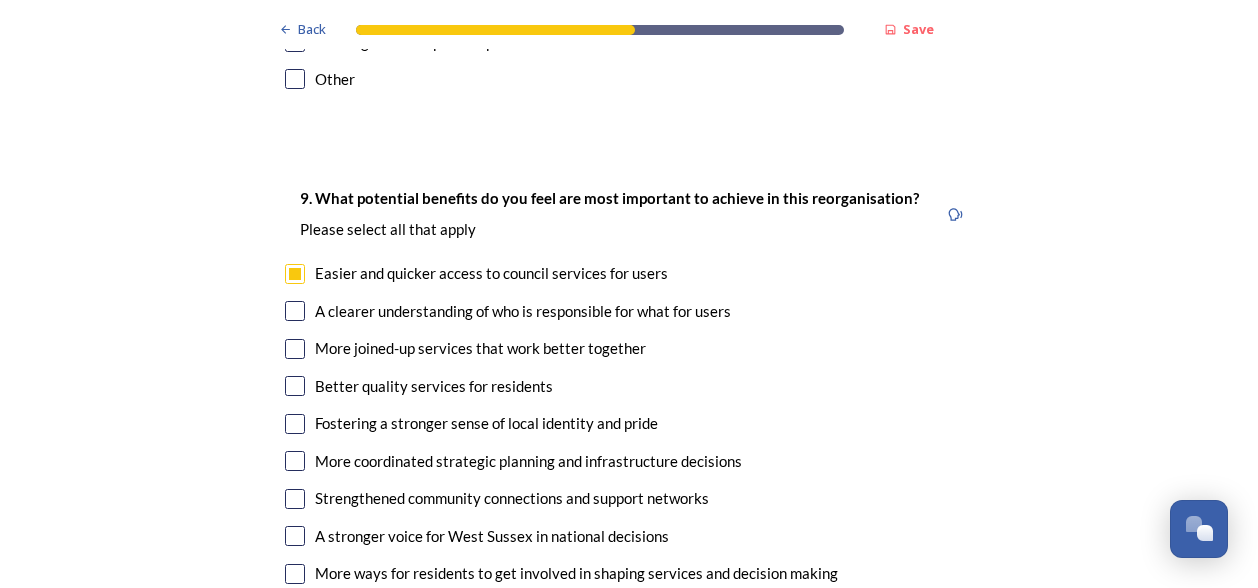 click at bounding box center (295, 349) 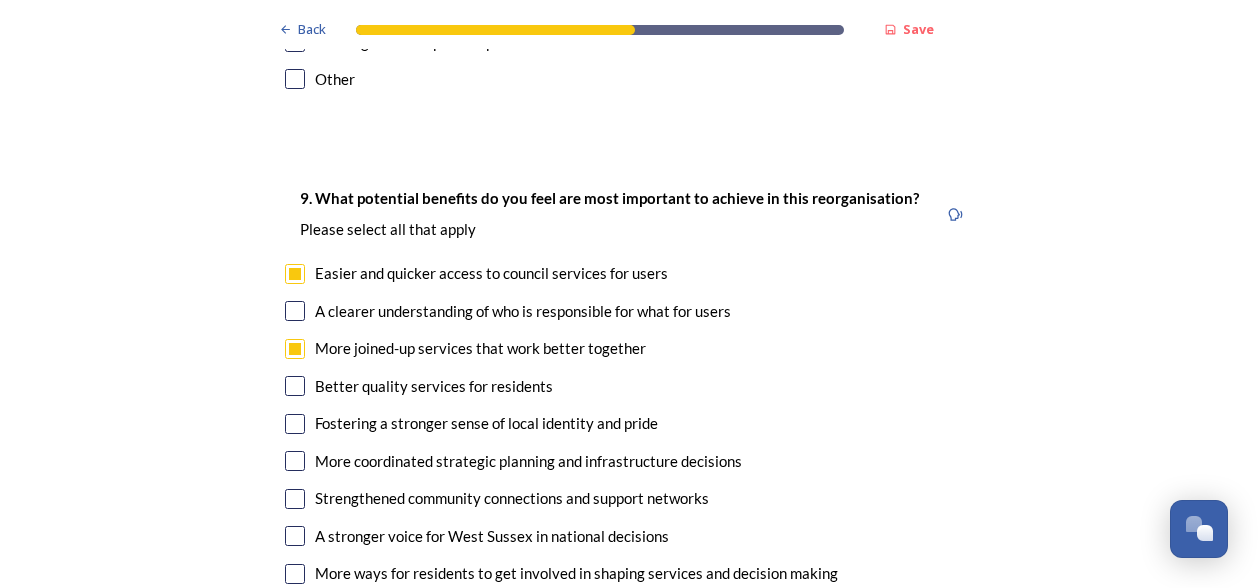 click at bounding box center (295, 386) 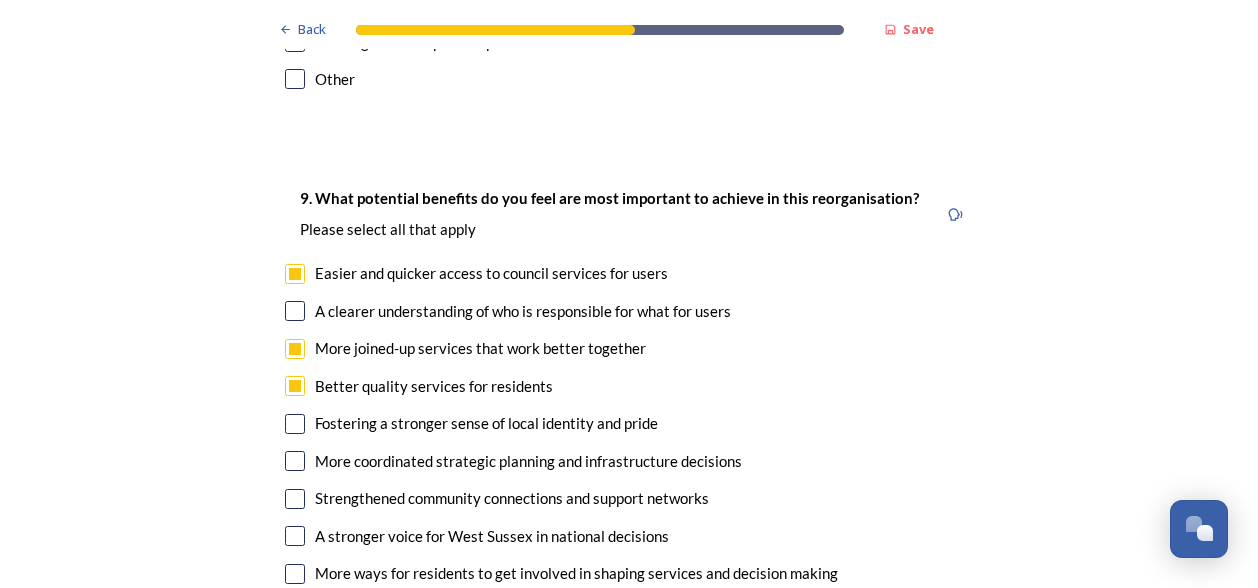 click at bounding box center [295, 536] 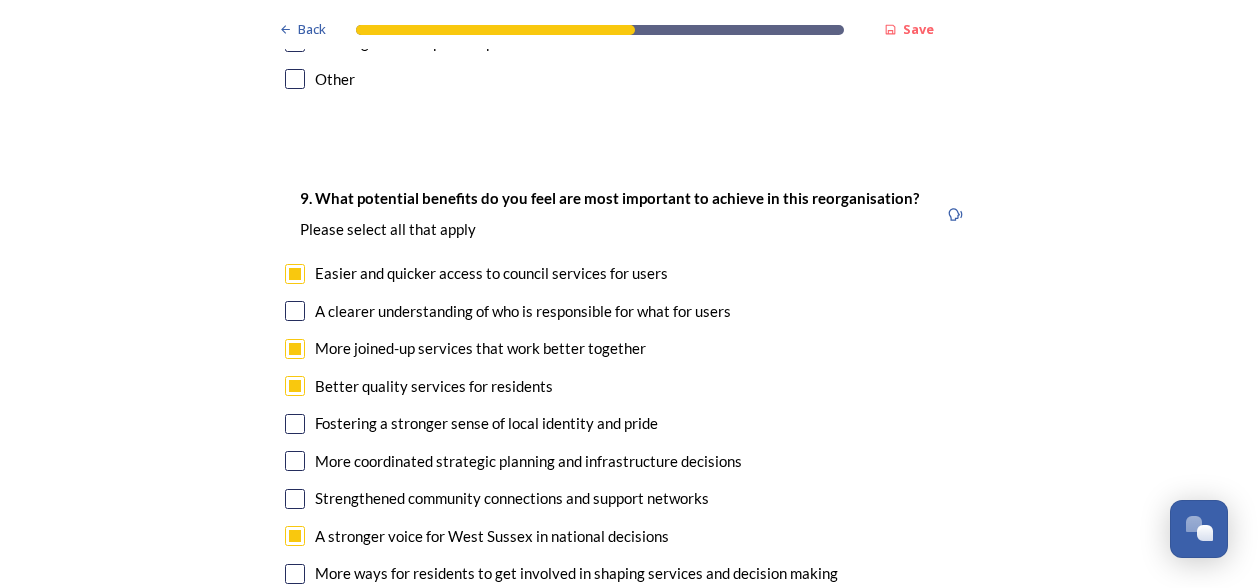 click at bounding box center (295, 574) 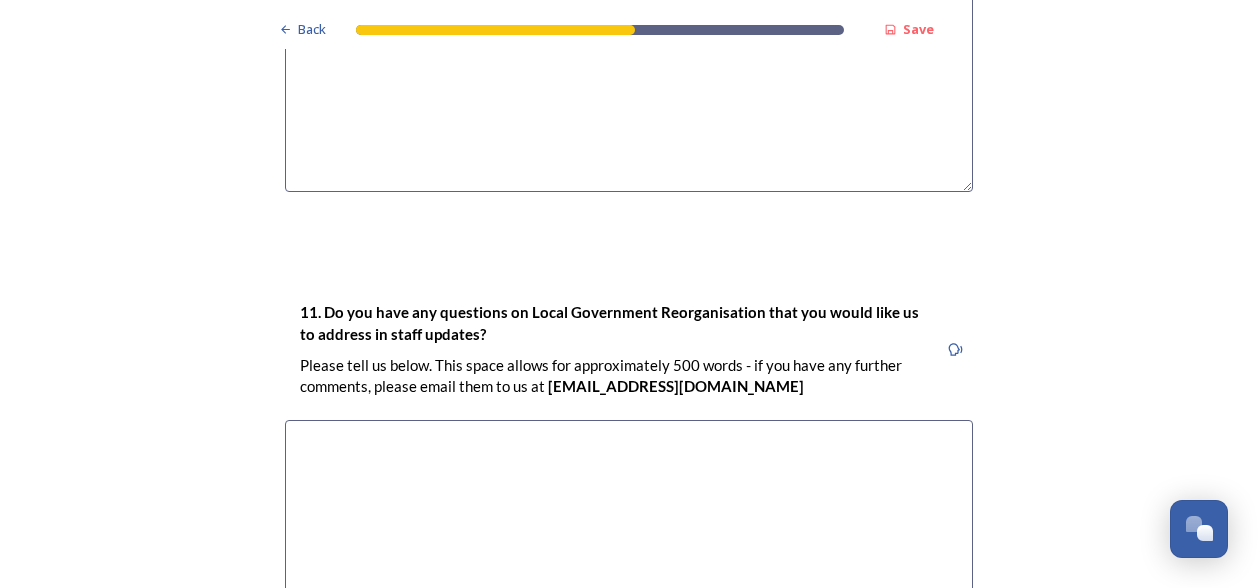 scroll, scrollTop: 5856, scrollLeft: 0, axis: vertical 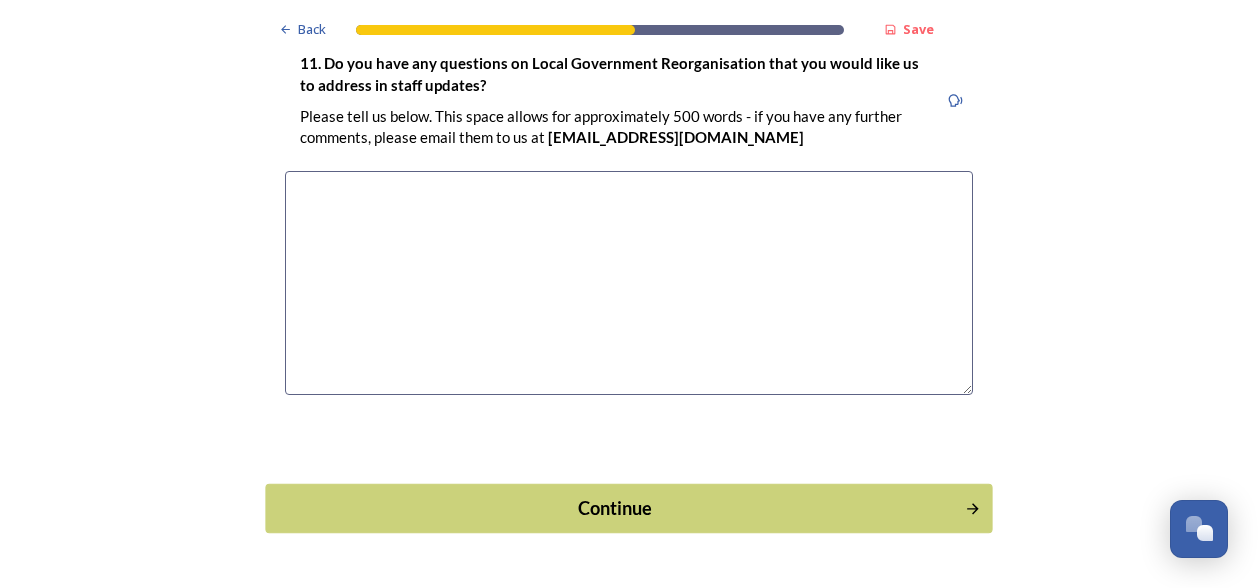 click on "Continue" at bounding box center (615, 508) 